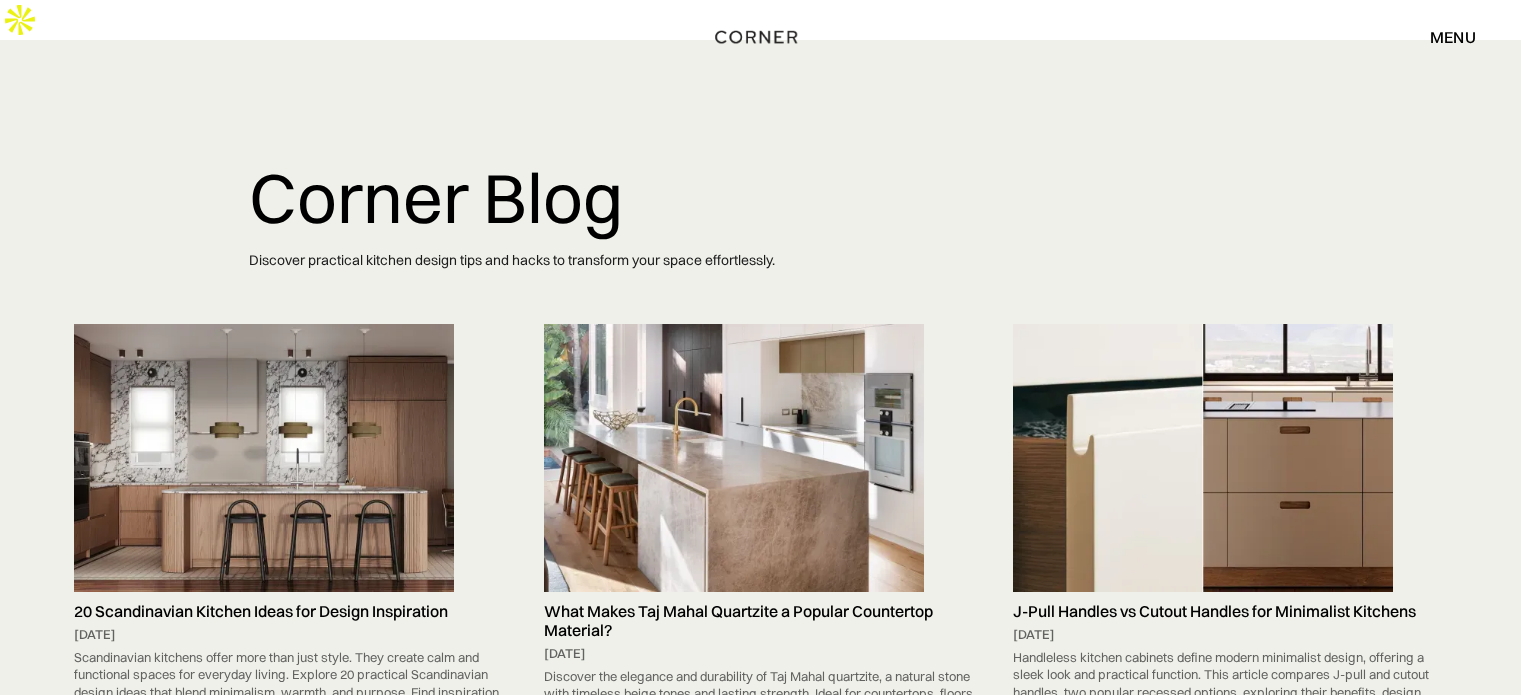 scroll, scrollTop: 0, scrollLeft: 0, axis: both 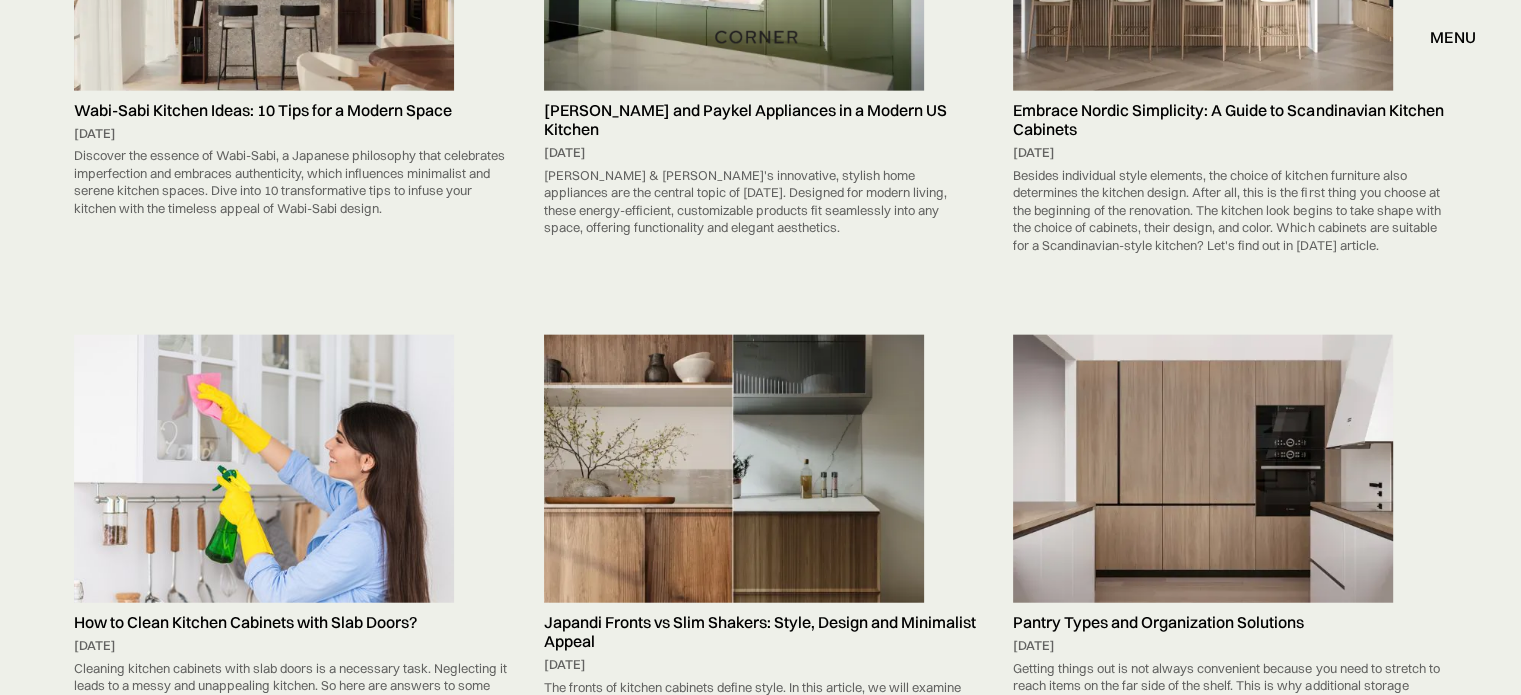 drag, startPoint x: 1096, startPoint y: 71, endPoint x: 1040, endPoint y: 135, distance: 85.04117 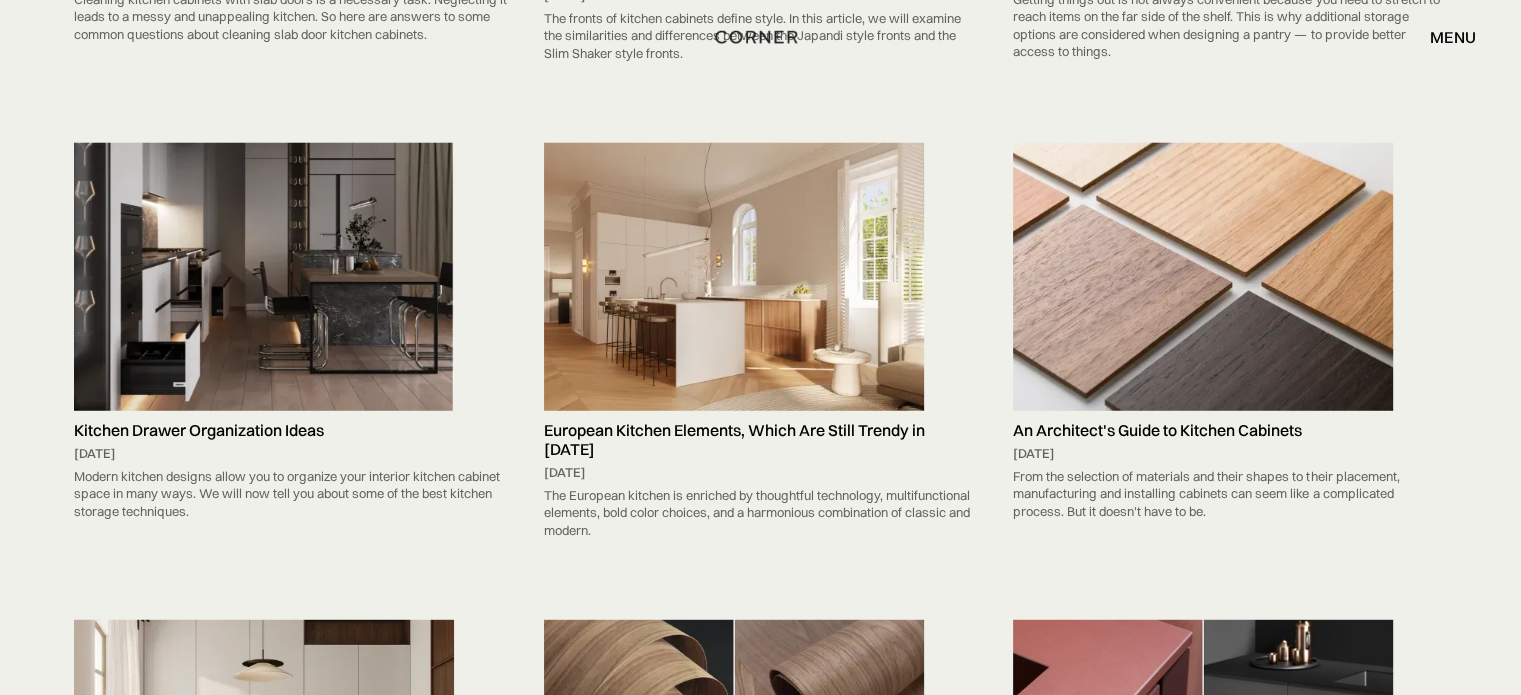 scroll, scrollTop: 13075, scrollLeft: 0, axis: vertical 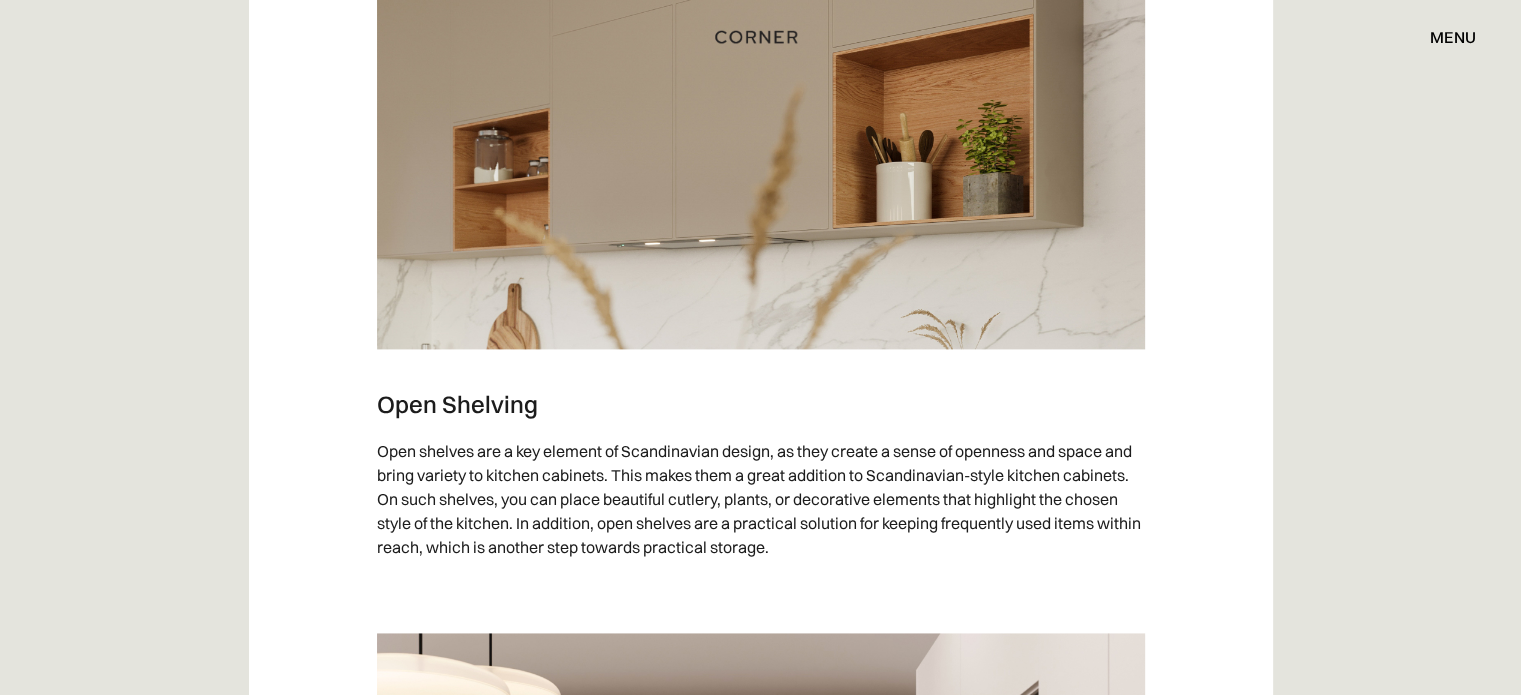 drag, startPoint x: 1535, startPoint y: 39, endPoint x: 1495, endPoint y: 535, distance: 497.6103 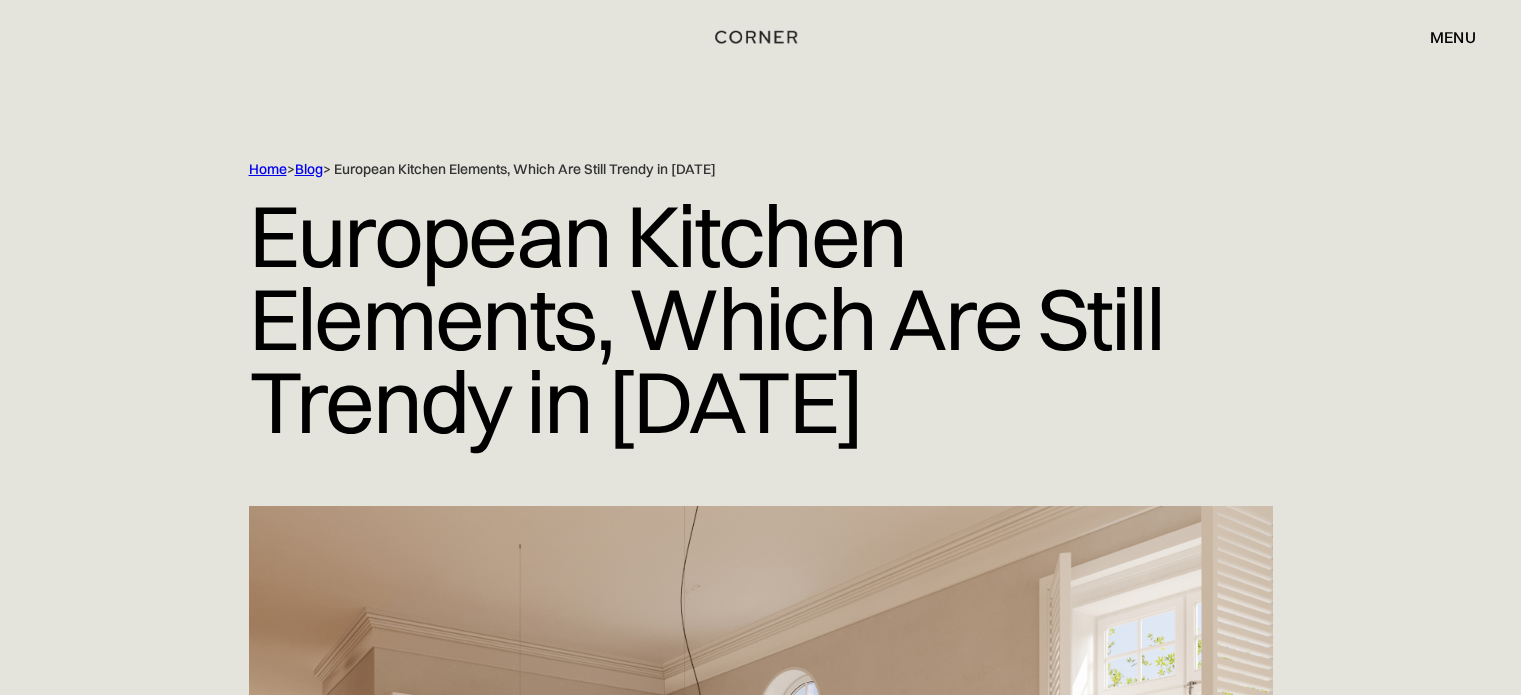 scroll, scrollTop: 0, scrollLeft: 0, axis: both 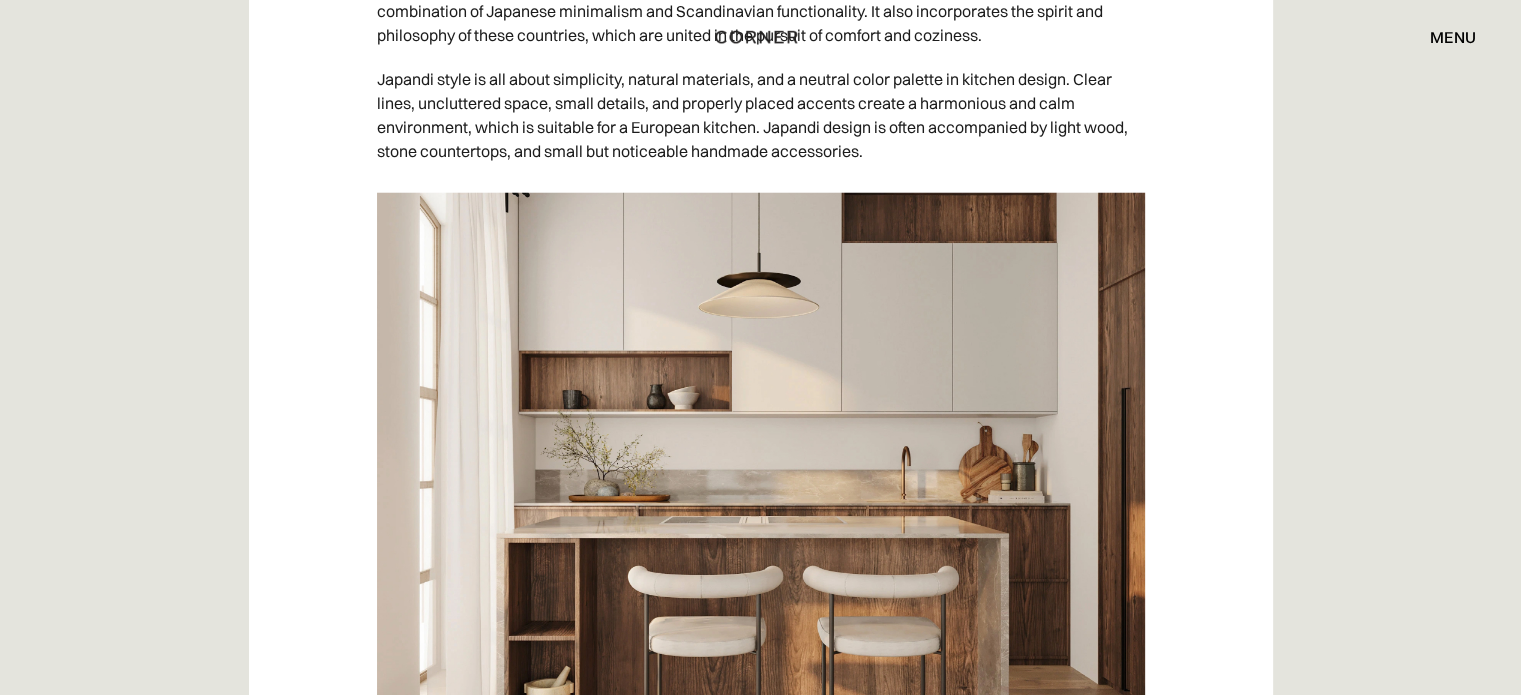 drag, startPoint x: 1534, startPoint y: 35, endPoint x: 1485, endPoint y: 533, distance: 500.40485 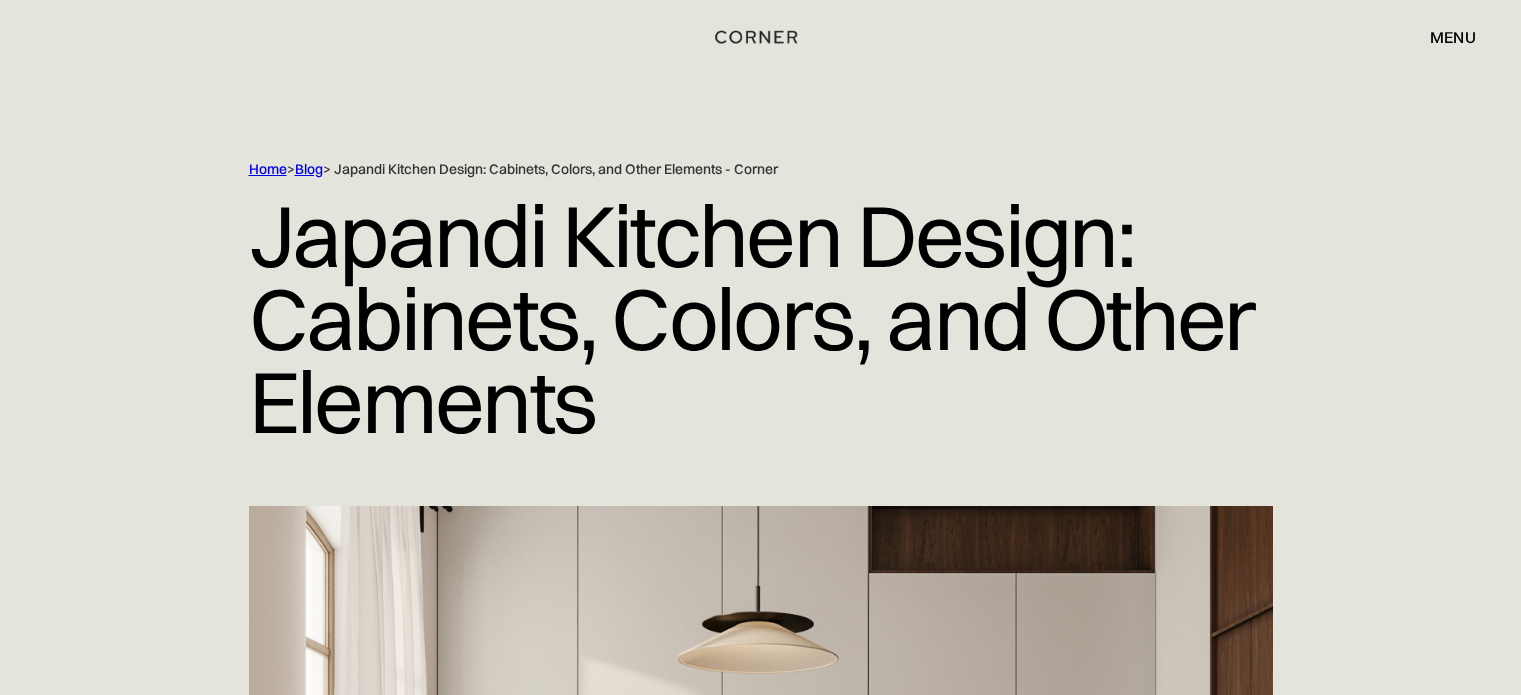 scroll, scrollTop: 0, scrollLeft: 0, axis: both 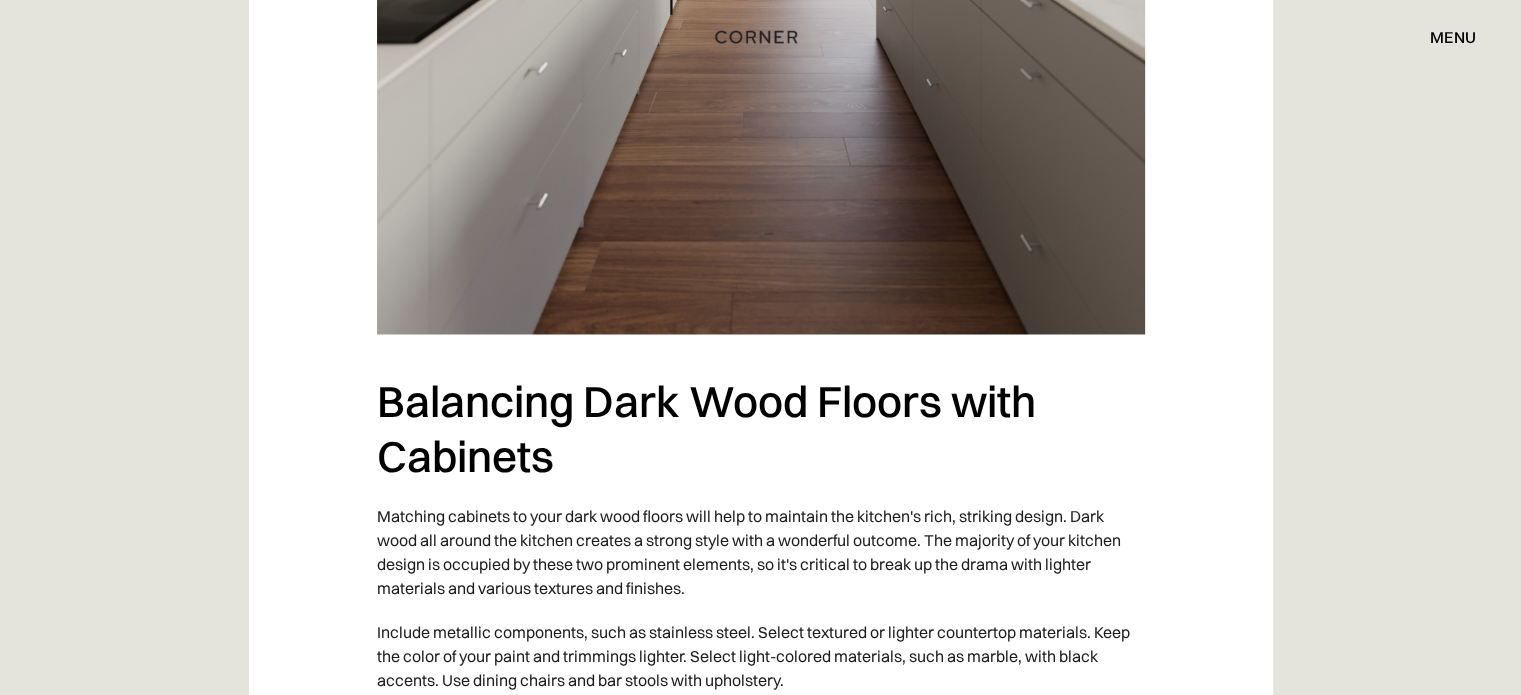 drag, startPoint x: 1532, startPoint y: 52, endPoint x: 1360, endPoint y: 207, distance: 231.53618 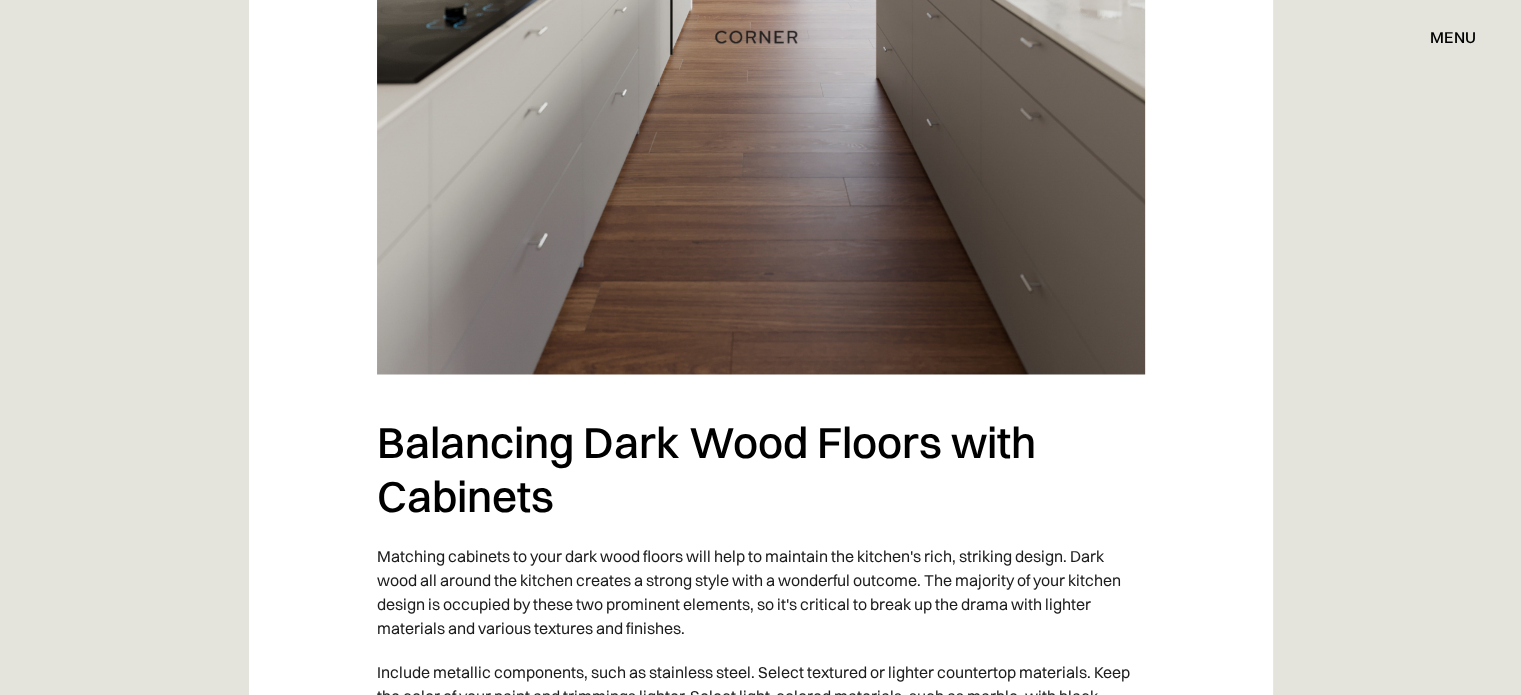 scroll, scrollTop: 3496, scrollLeft: 0, axis: vertical 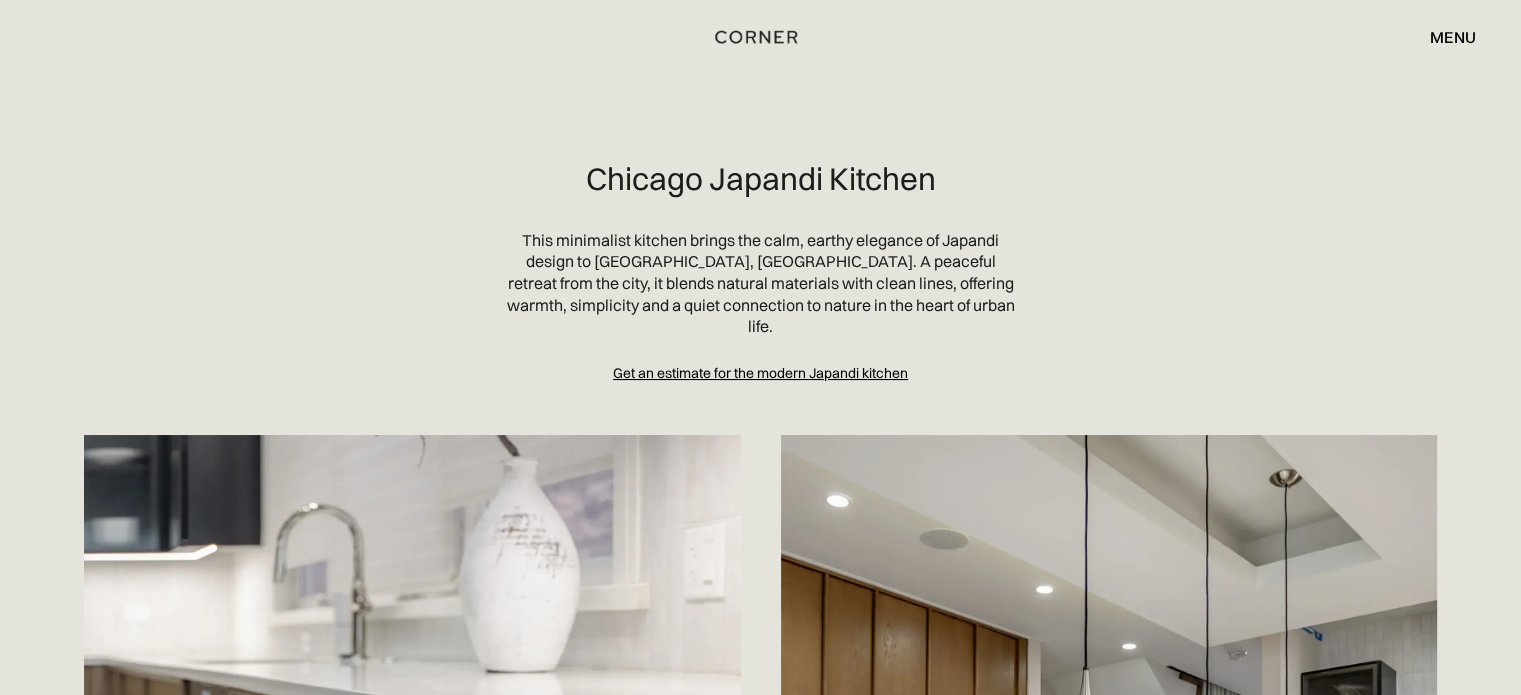 drag, startPoint x: 1468, startPoint y: 29, endPoint x: 1421, endPoint y: 71, distance: 63.03174 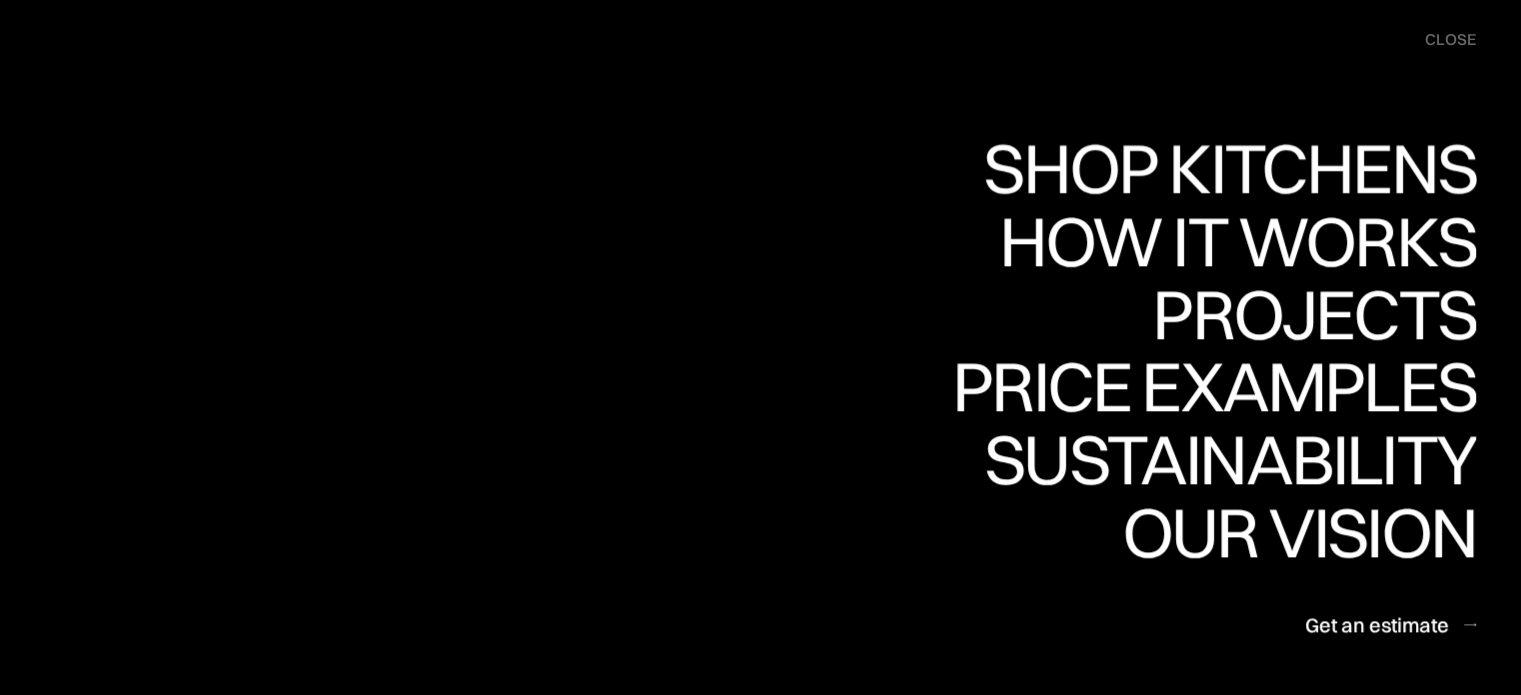 click on "Shop Kitchens" at bounding box center (1224, 168) 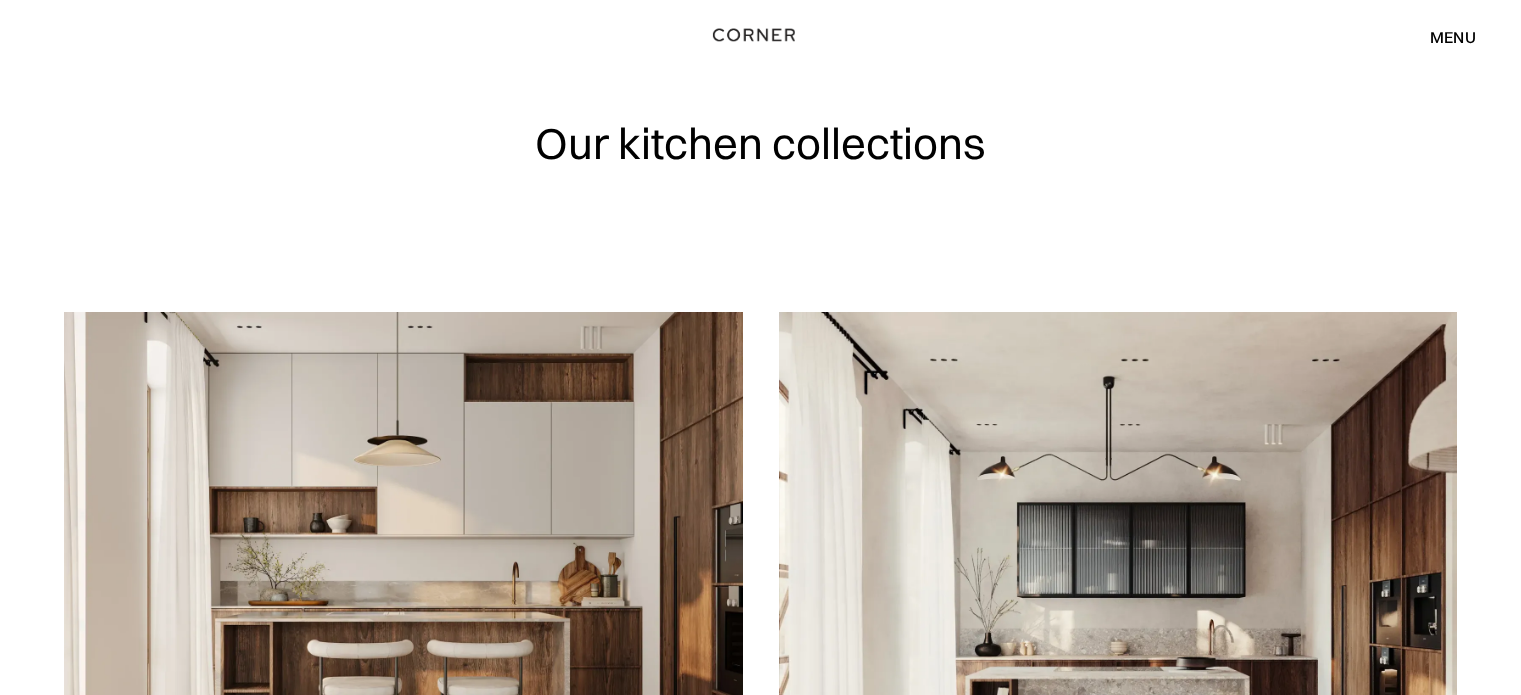 scroll, scrollTop: 0, scrollLeft: 0, axis: both 